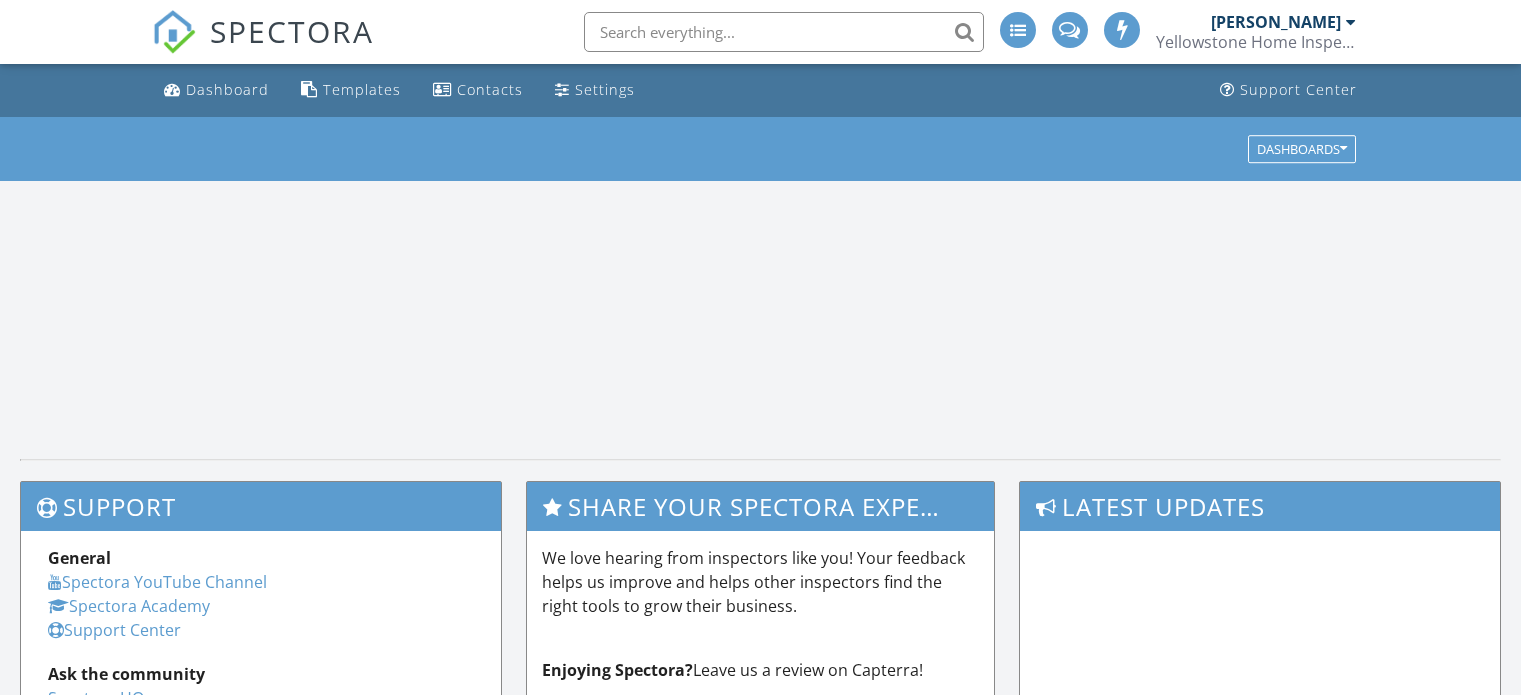 scroll, scrollTop: 0, scrollLeft: 0, axis: both 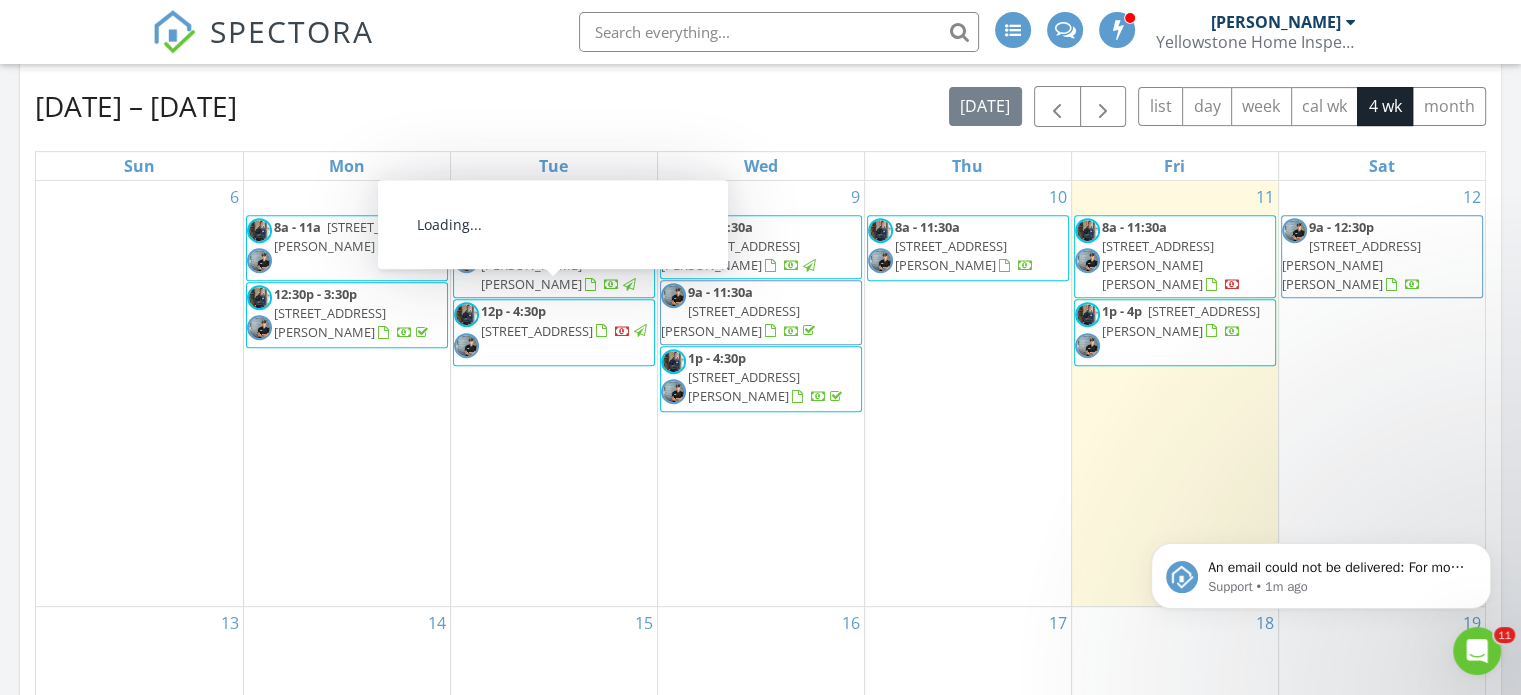 click on "12p - 4:30p
2736 Buffalo Horn Dr, Laurel 59044" at bounding box center (554, 332) 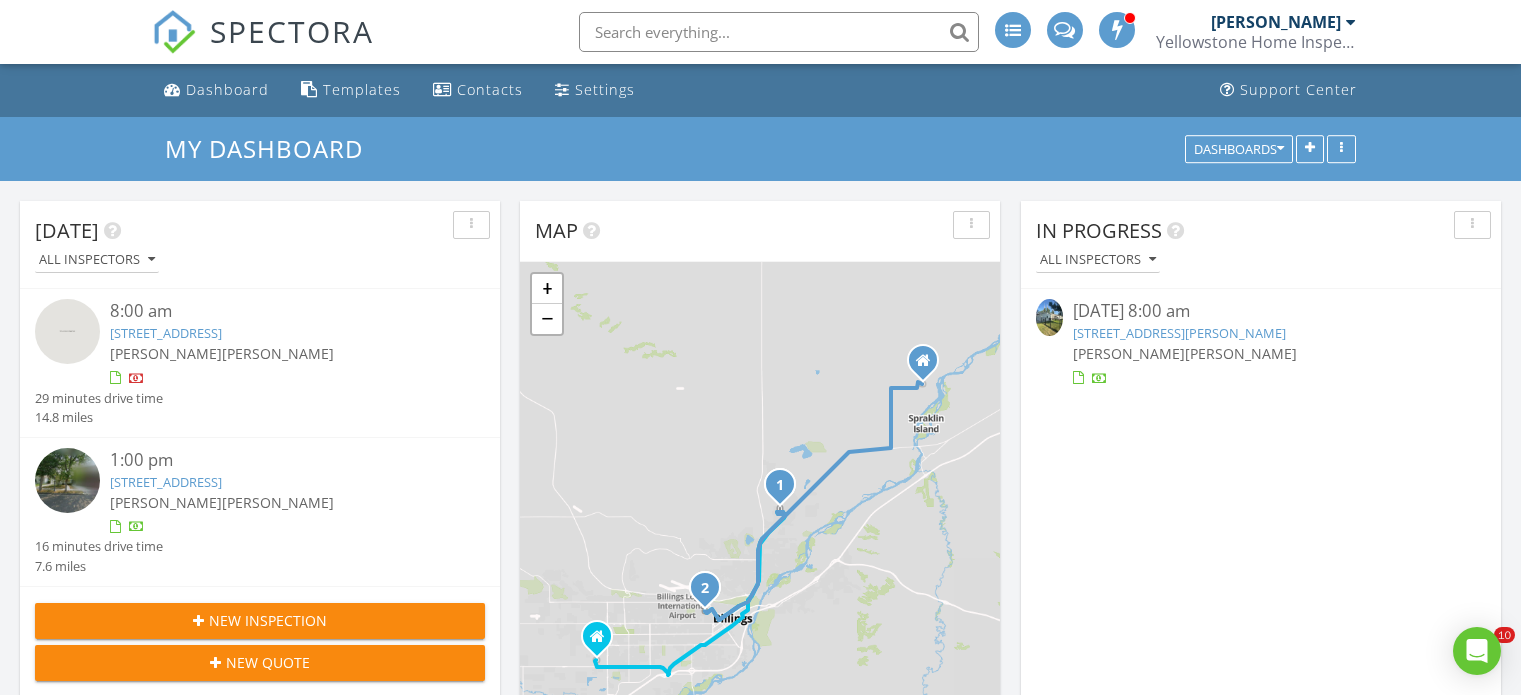 scroll, scrollTop: 0, scrollLeft: 0, axis: both 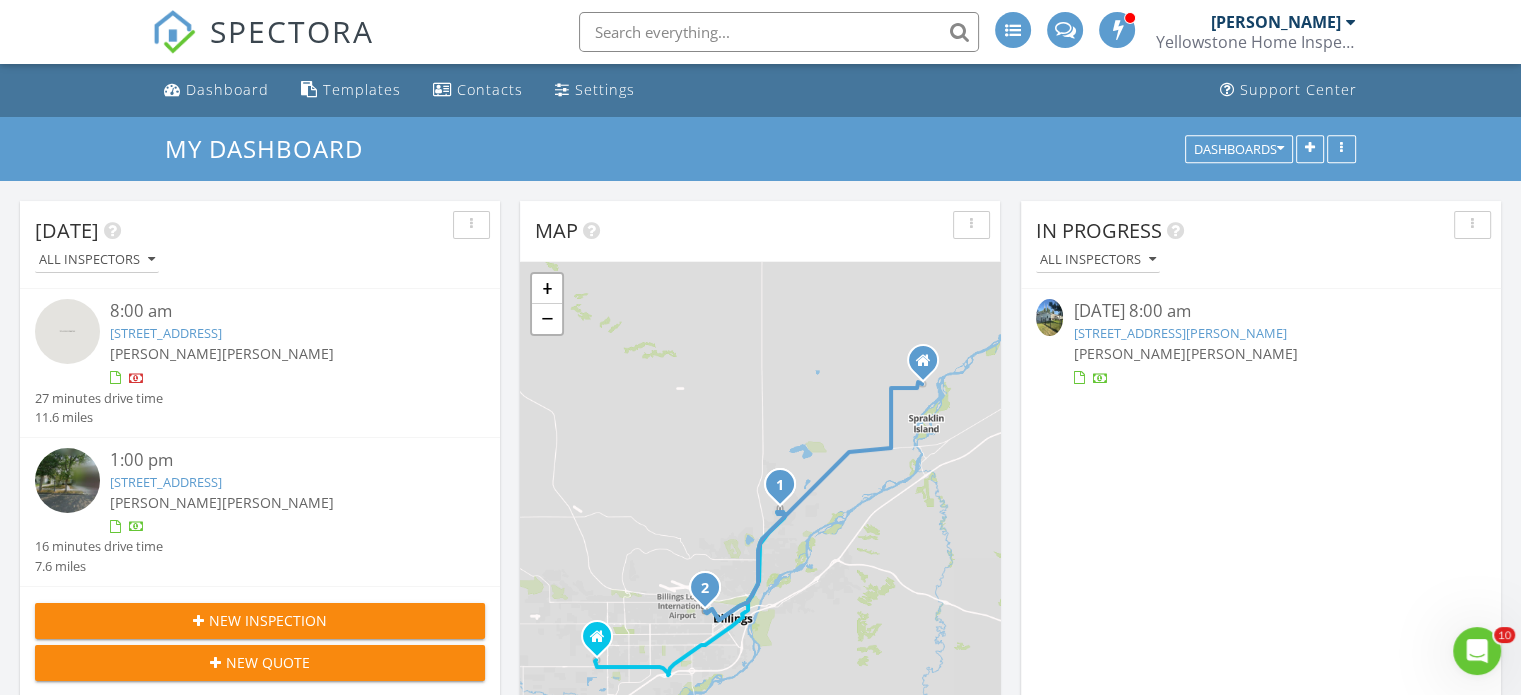 click at bounding box center [1054, 320] 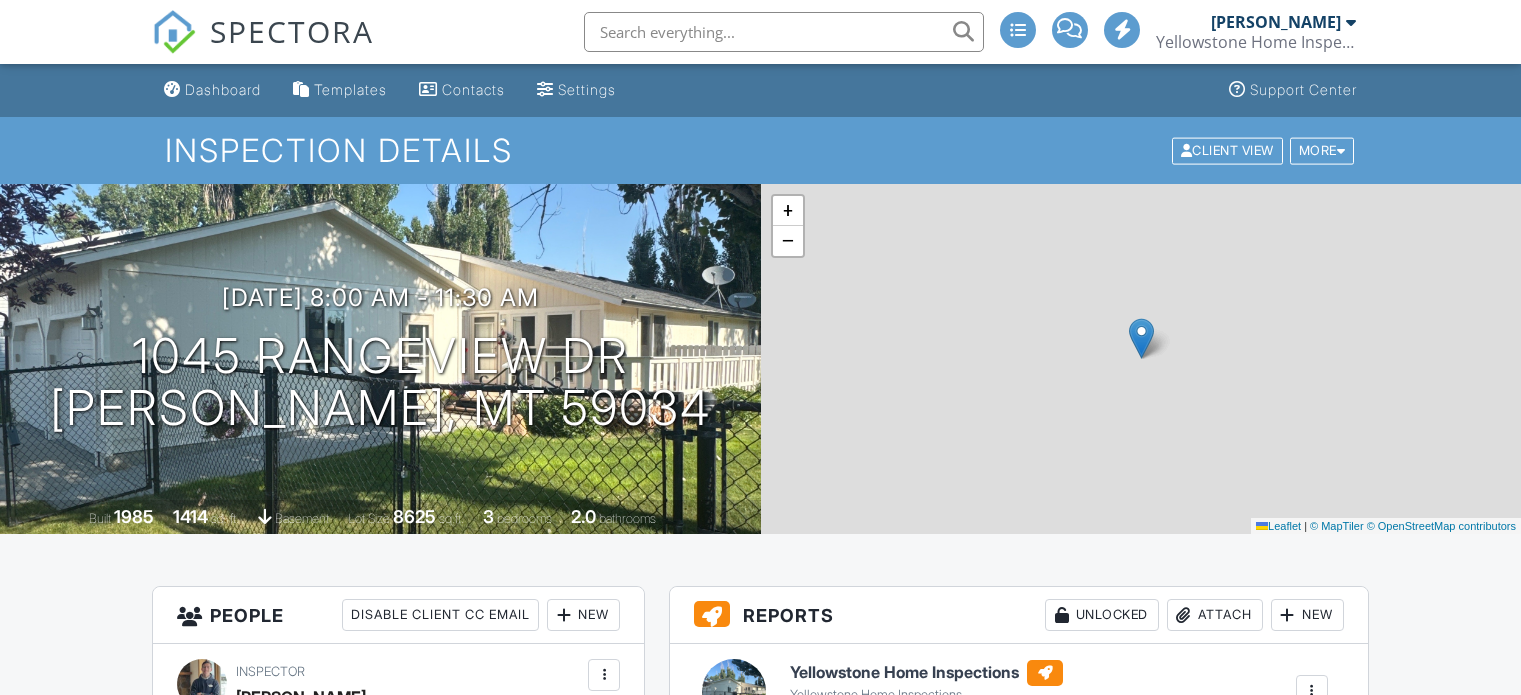 click at bounding box center [734, 779] 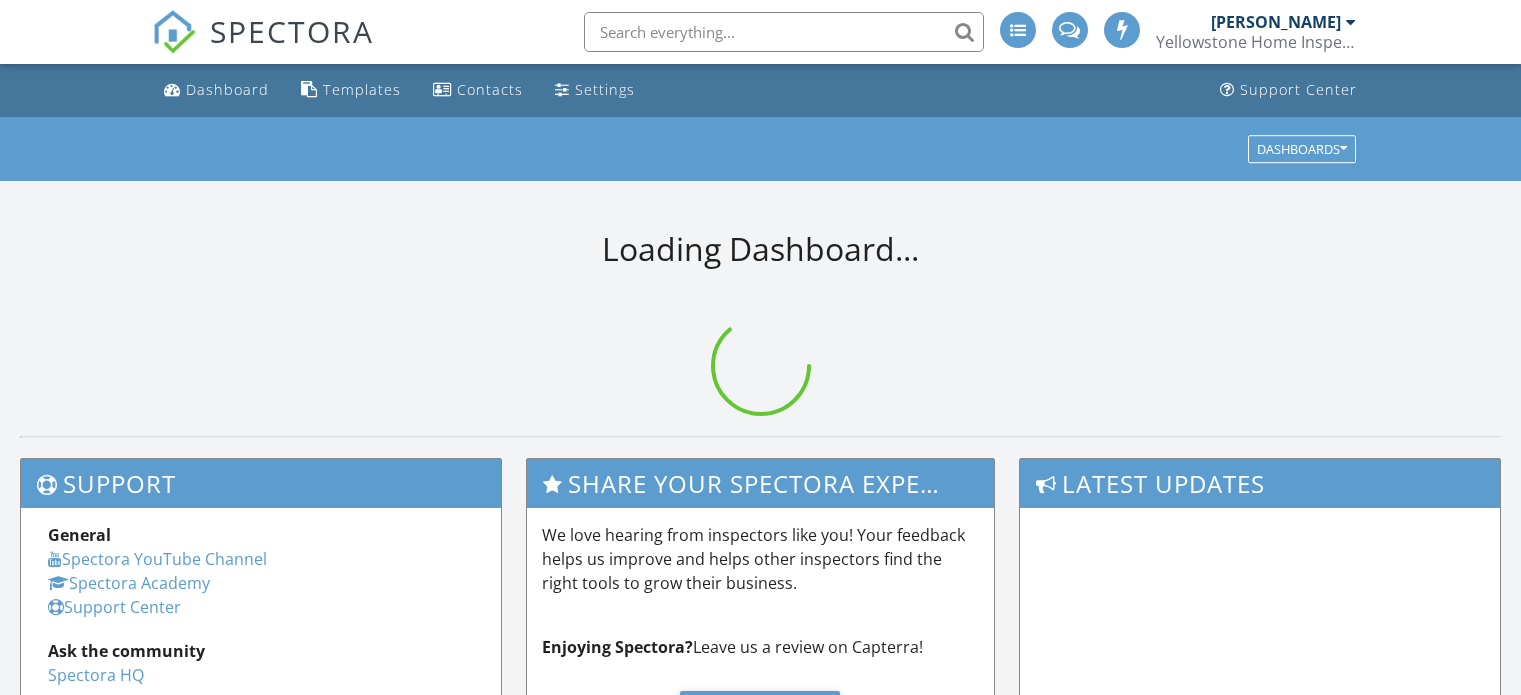 scroll, scrollTop: 0, scrollLeft: 0, axis: both 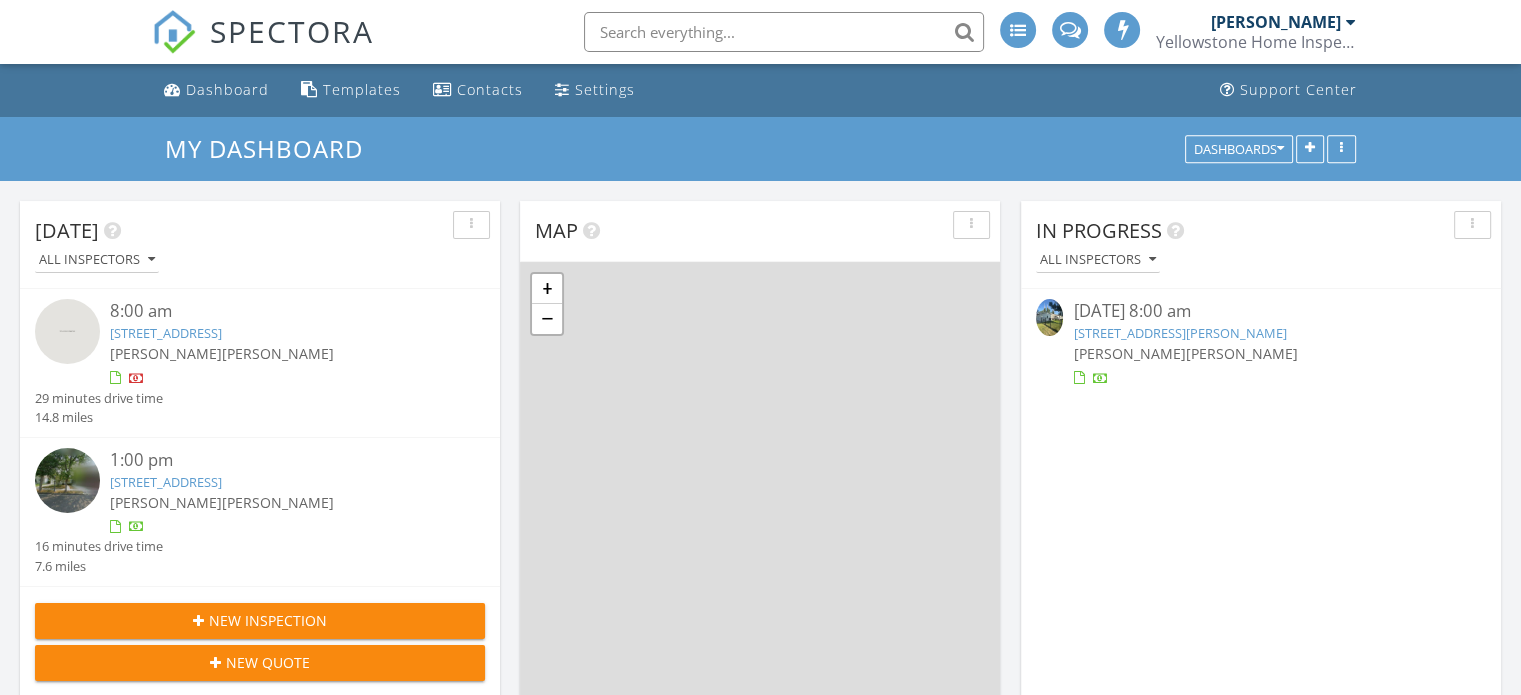 click at bounding box center (1054, 320) 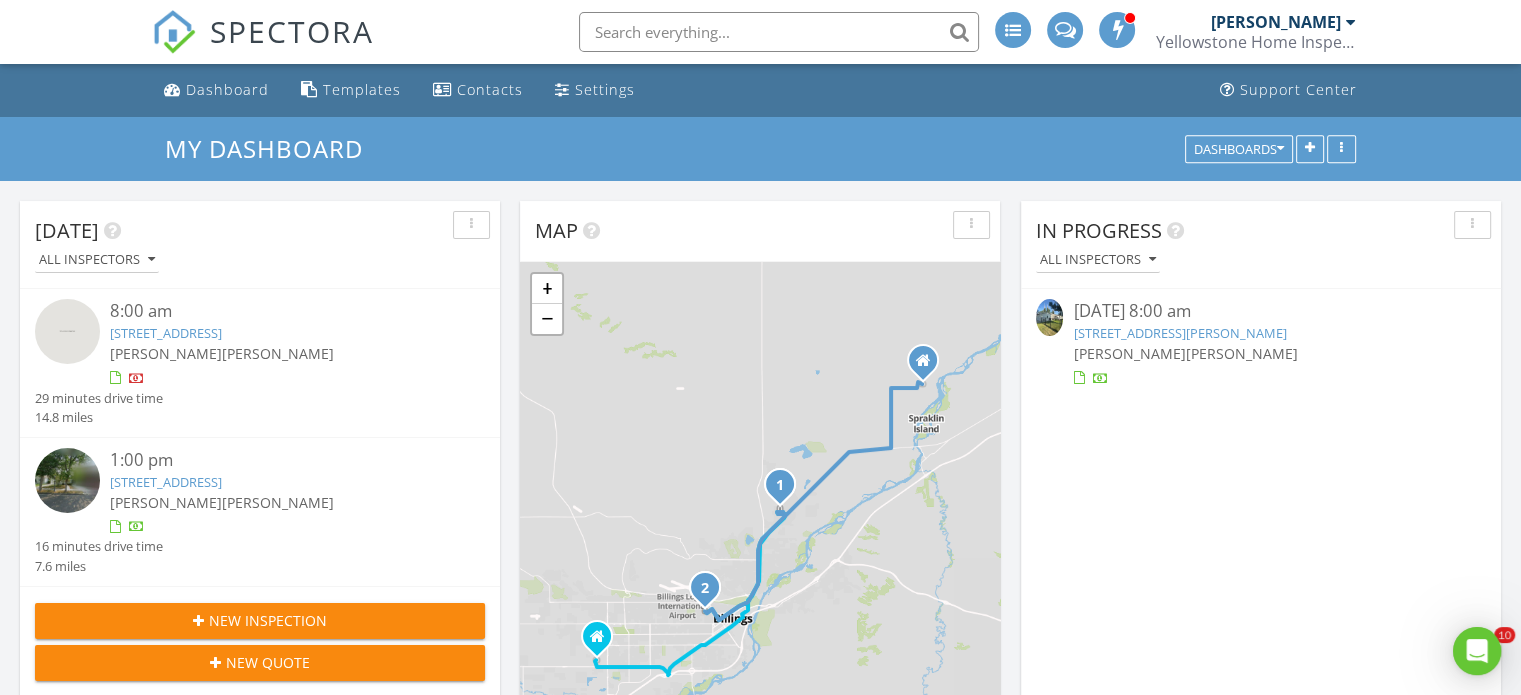 scroll, scrollTop: 0, scrollLeft: 0, axis: both 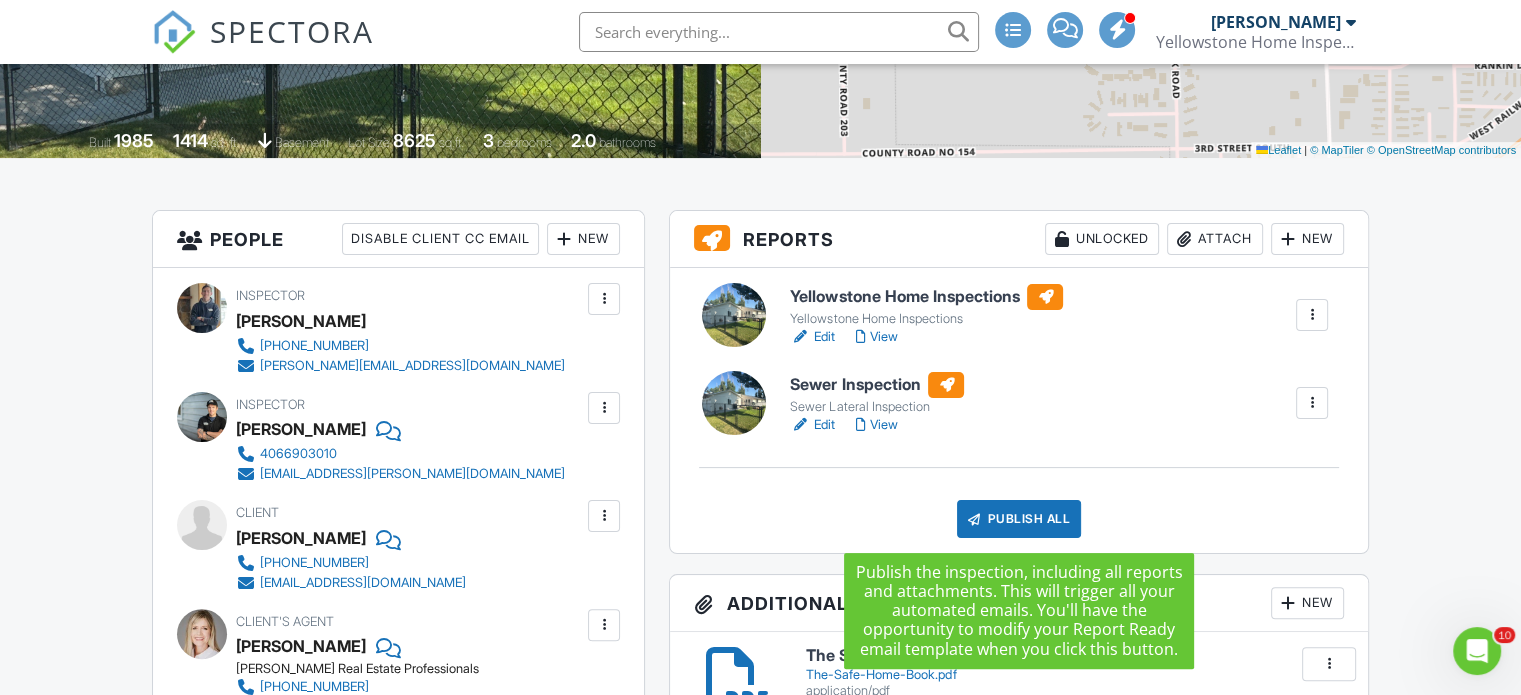 click on "Publish All" at bounding box center [1019, 519] 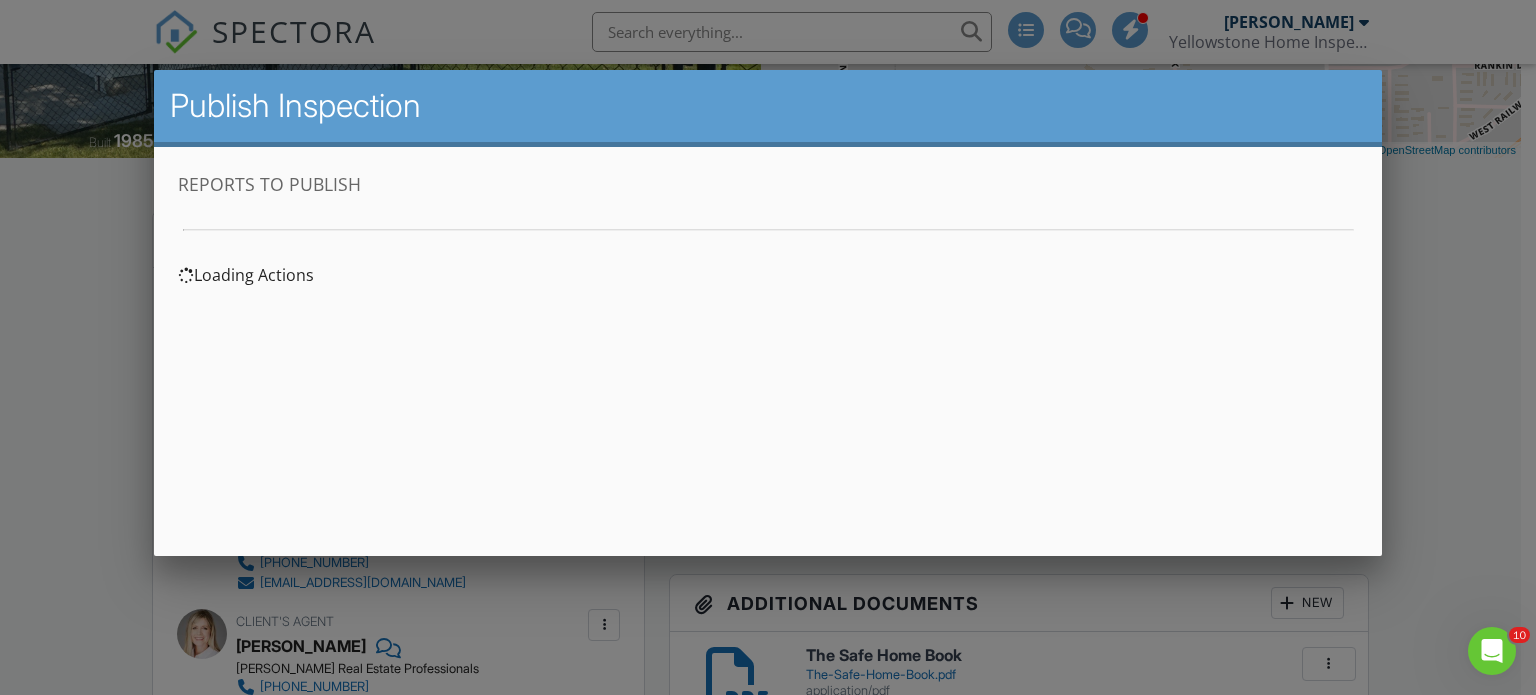 scroll, scrollTop: 0, scrollLeft: 0, axis: both 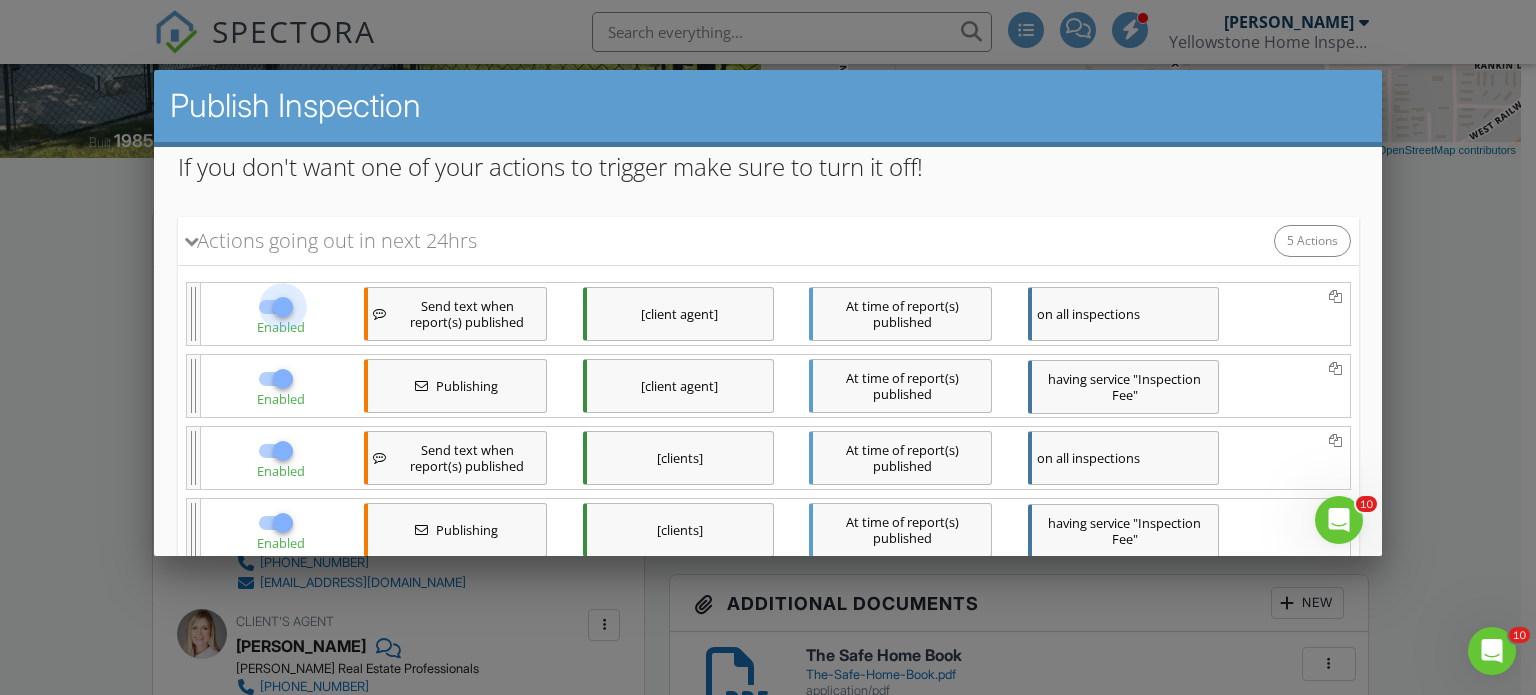 click at bounding box center [282, 306] 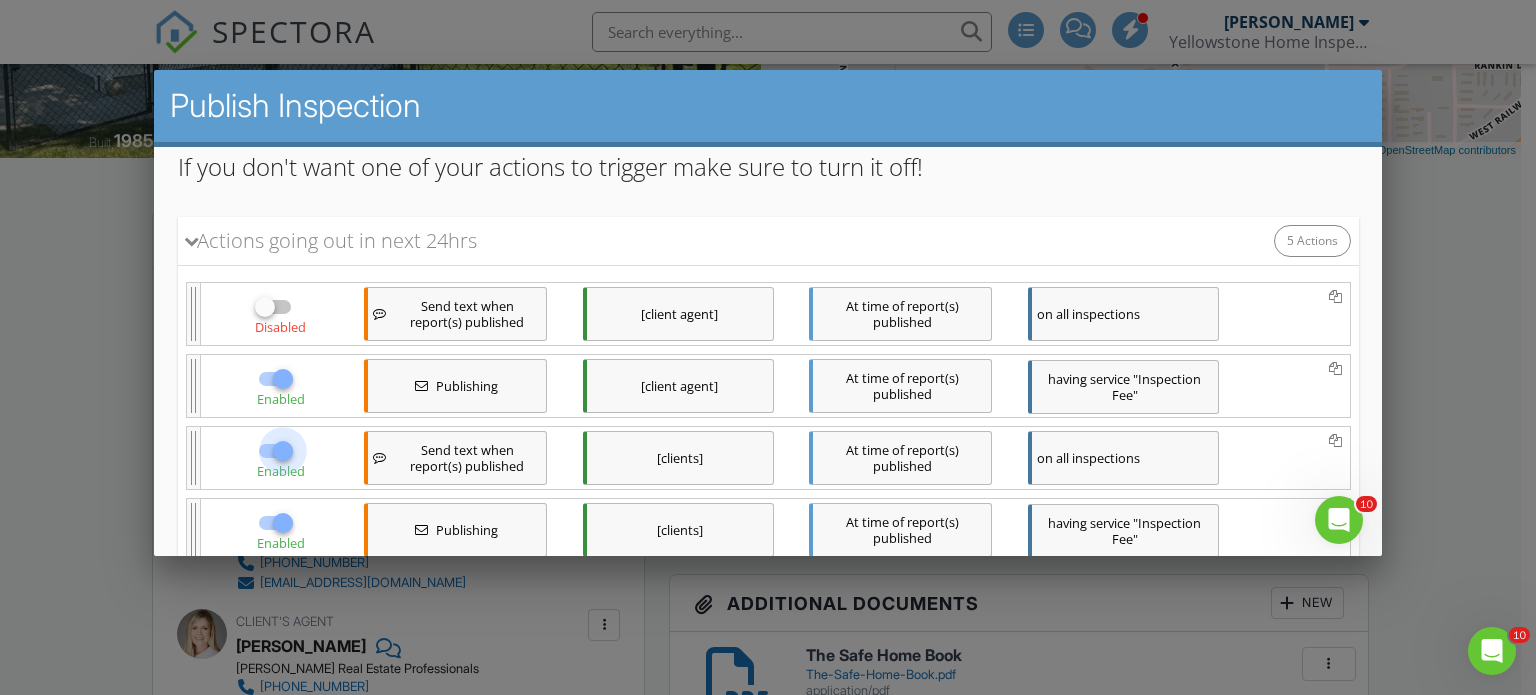 click at bounding box center [282, 450] 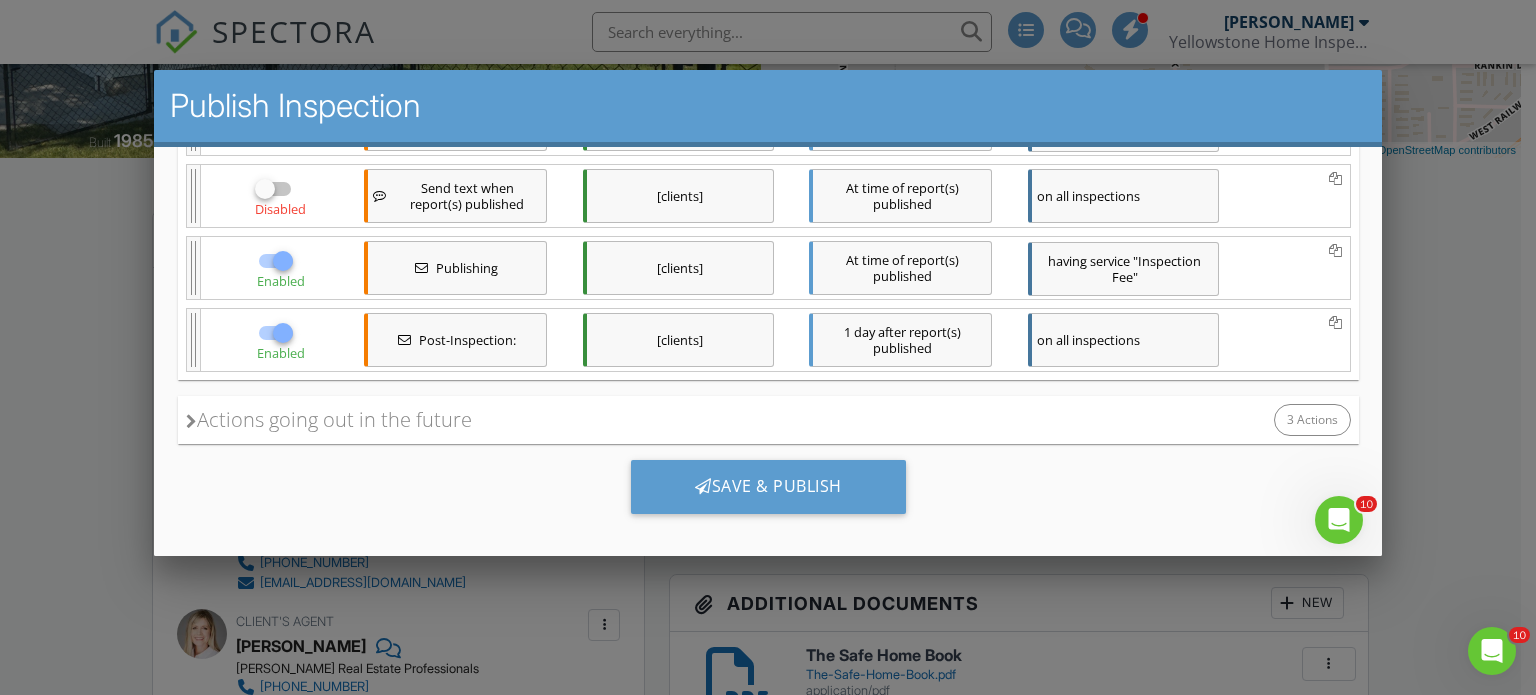 scroll, scrollTop: 489, scrollLeft: 0, axis: vertical 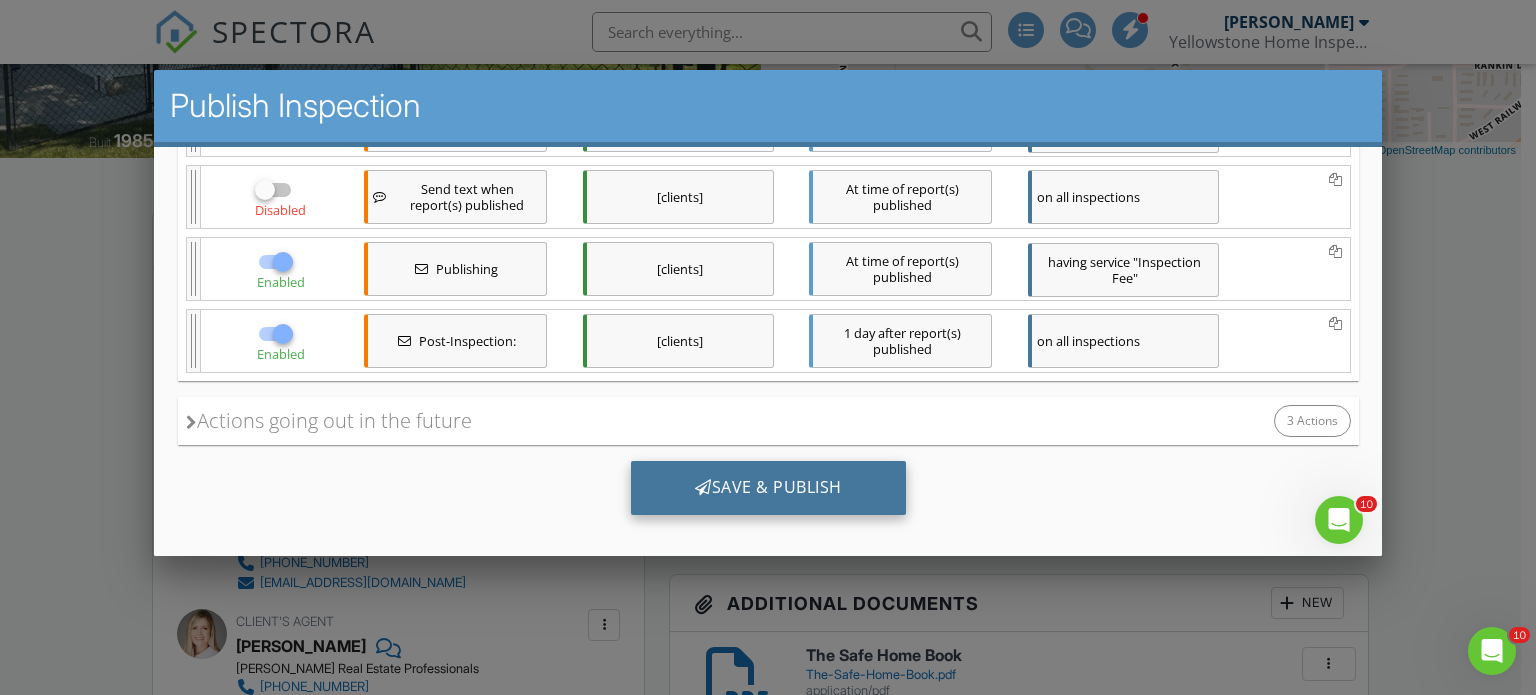 click on "Save & Publish" at bounding box center (767, 487) 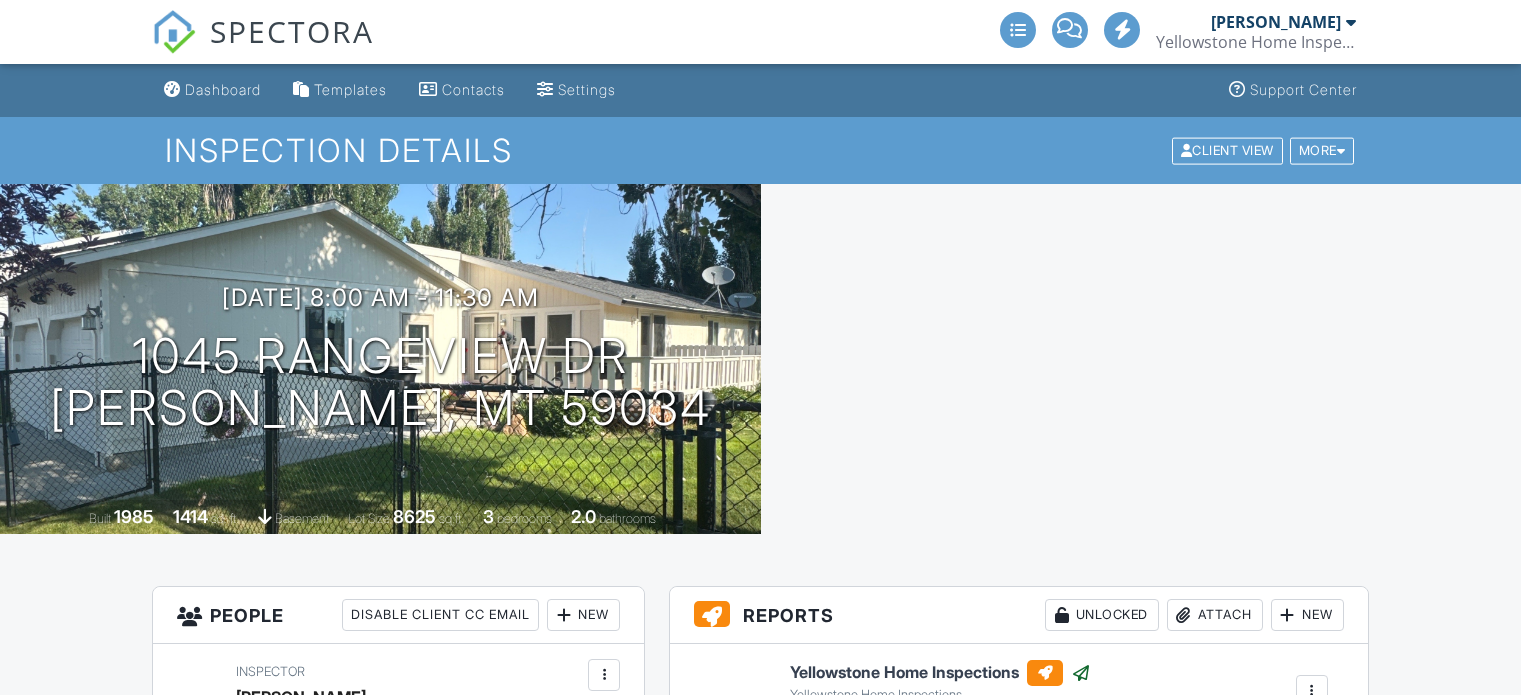 scroll, scrollTop: 271, scrollLeft: 0, axis: vertical 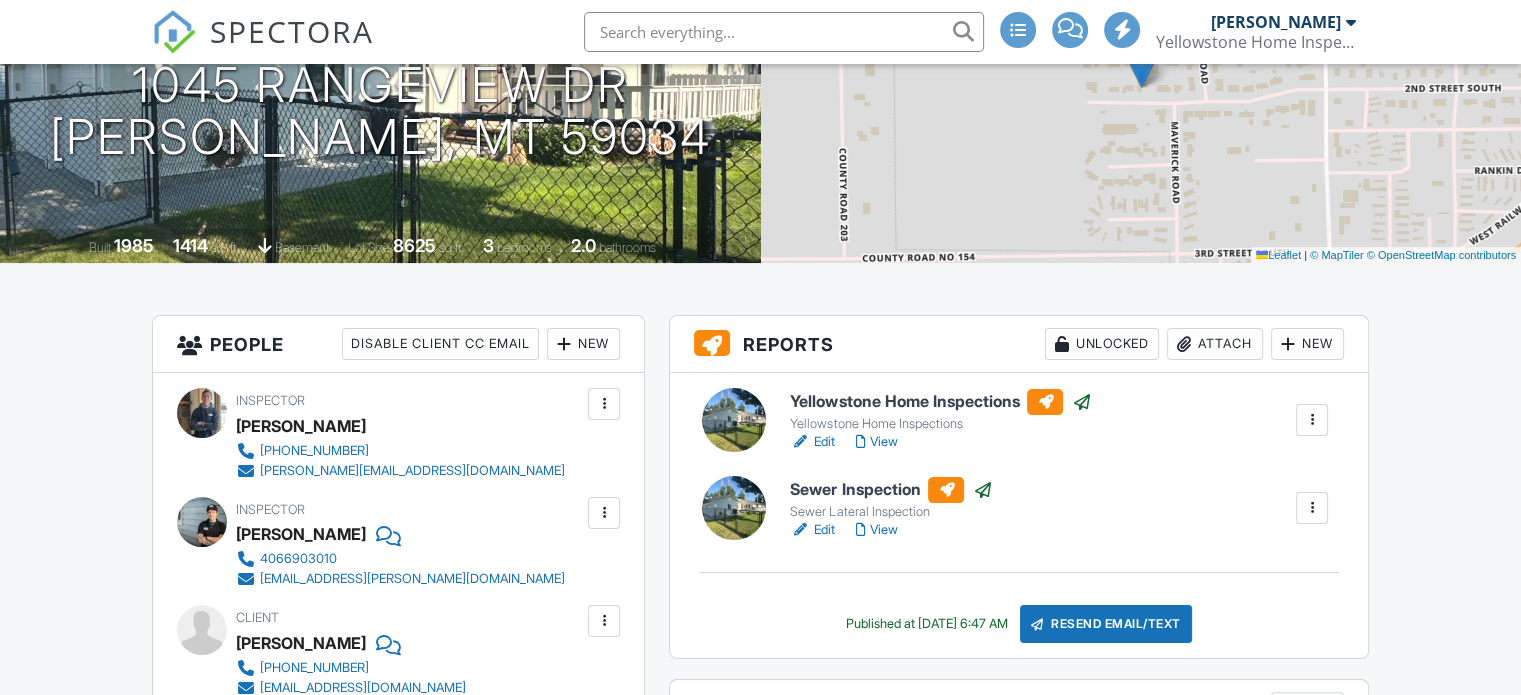 click on "Dashboard" at bounding box center [223, -182] 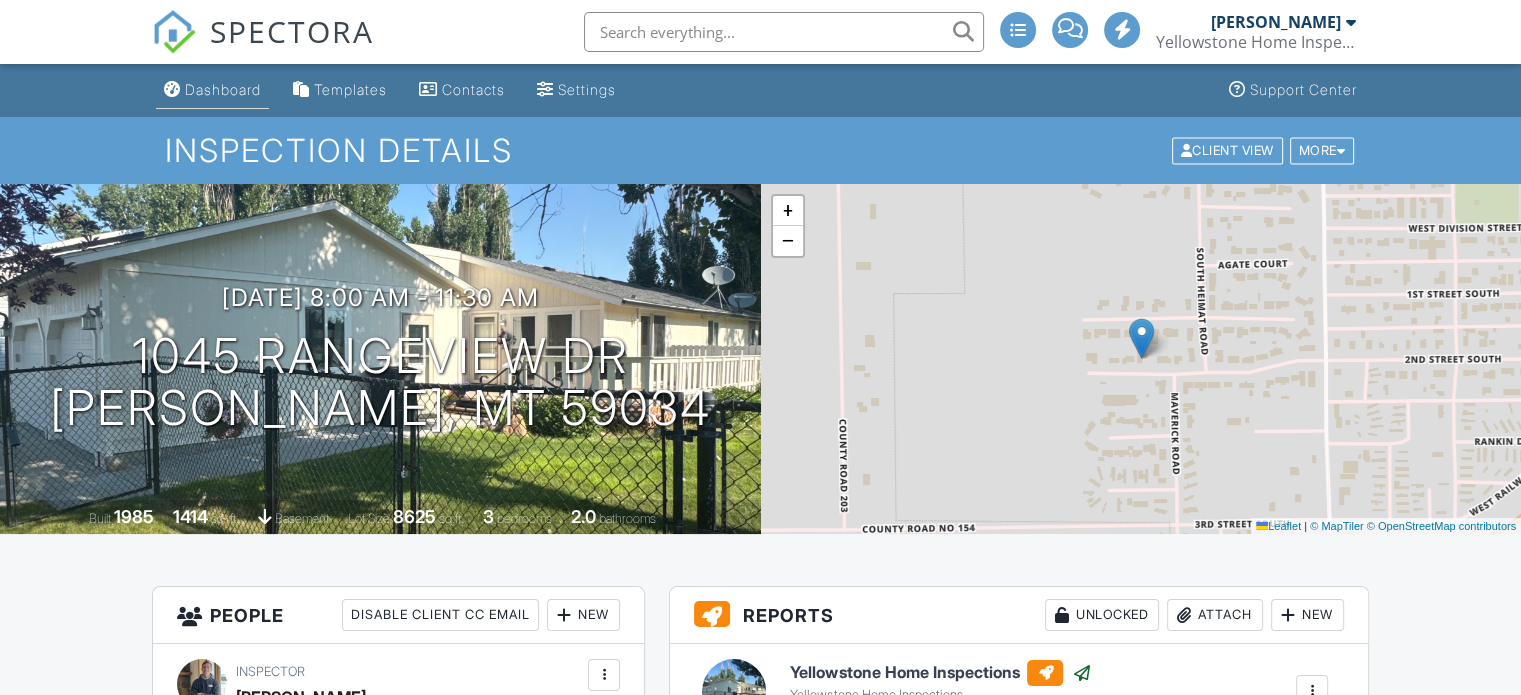 scroll, scrollTop: 0, scrollLeft: 0, axis: both 